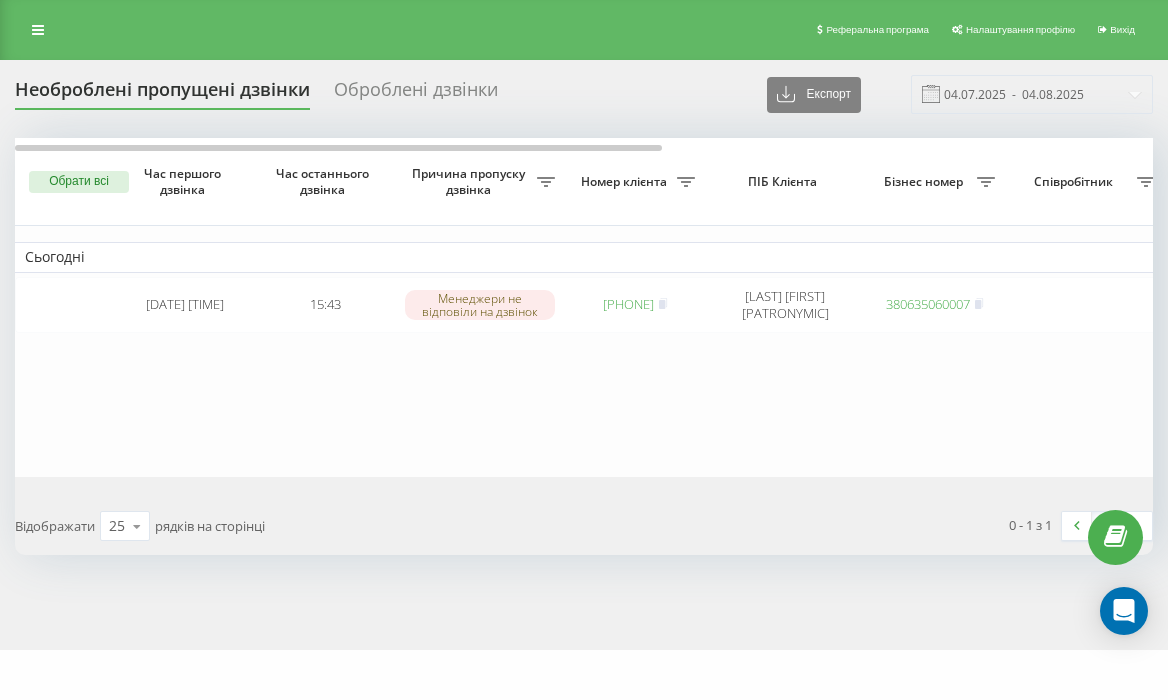 scroll, scrollTop: 0, scrollLeft: 0, axis: both 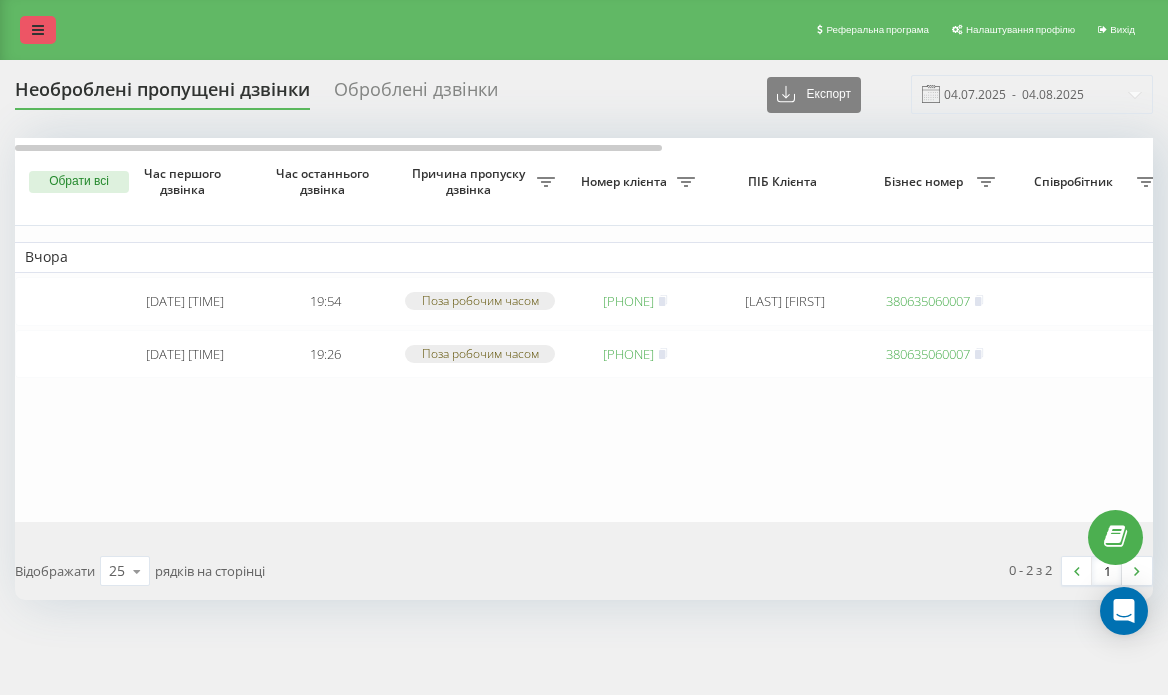 click at bounding box center (38, 30) 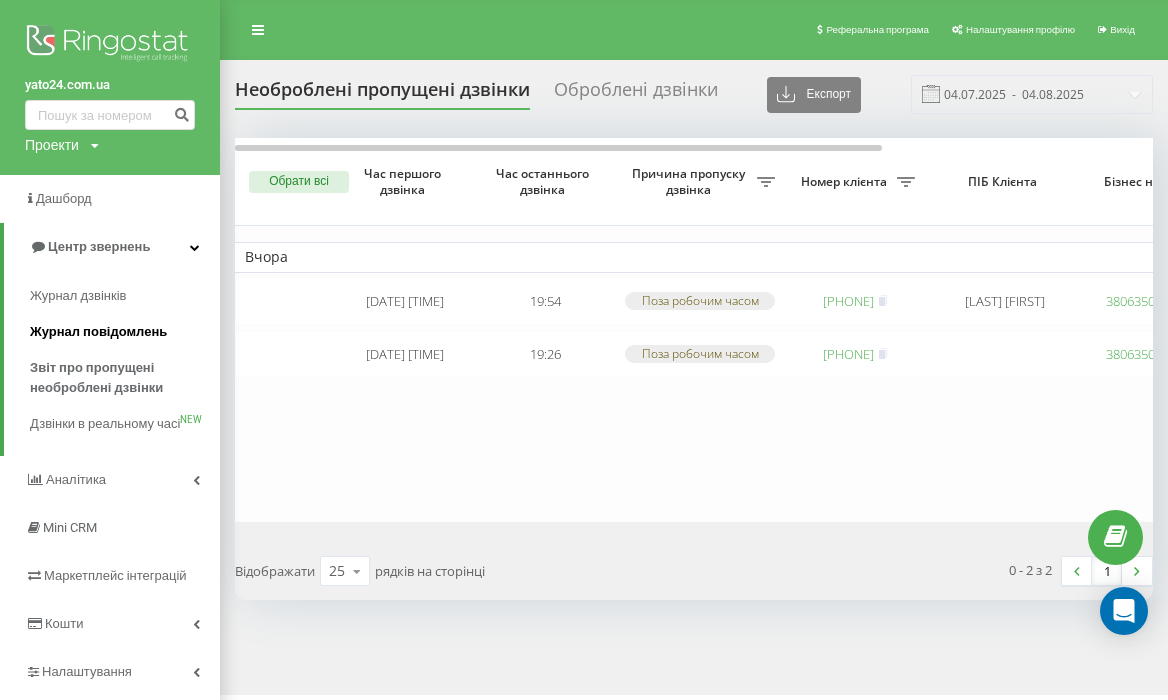 click on "Журнал повідомлень" at bounding box center [98, 332] 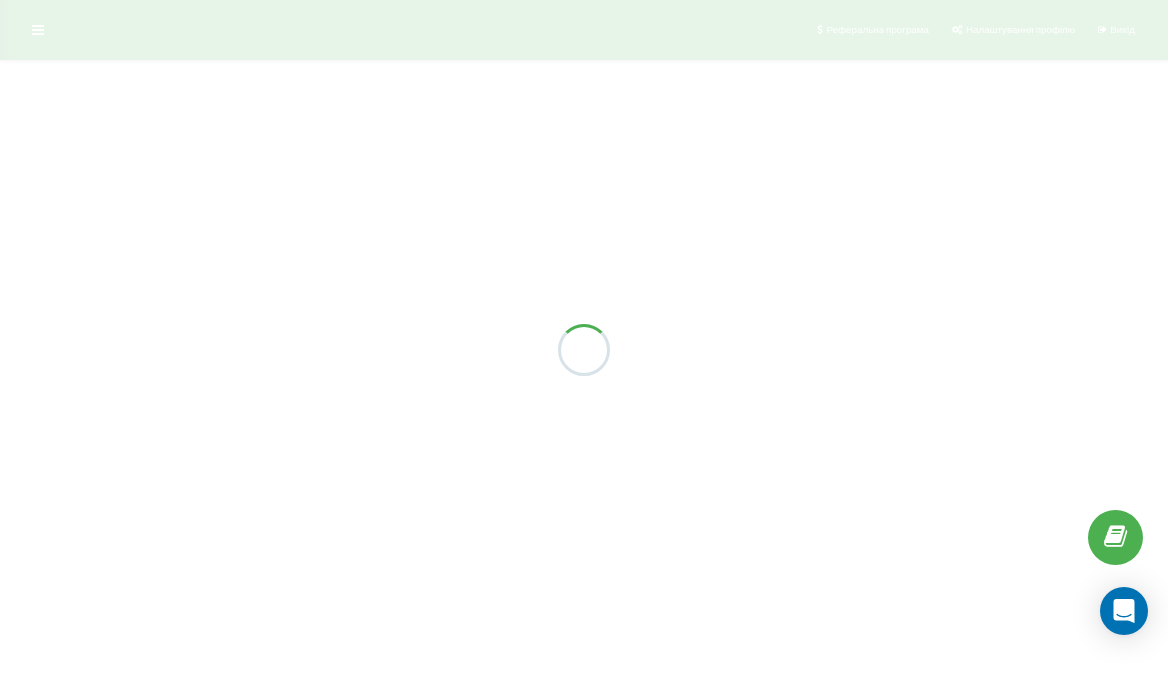 scroll, scrollTop: 0, scrollLeft: 0, axis: both 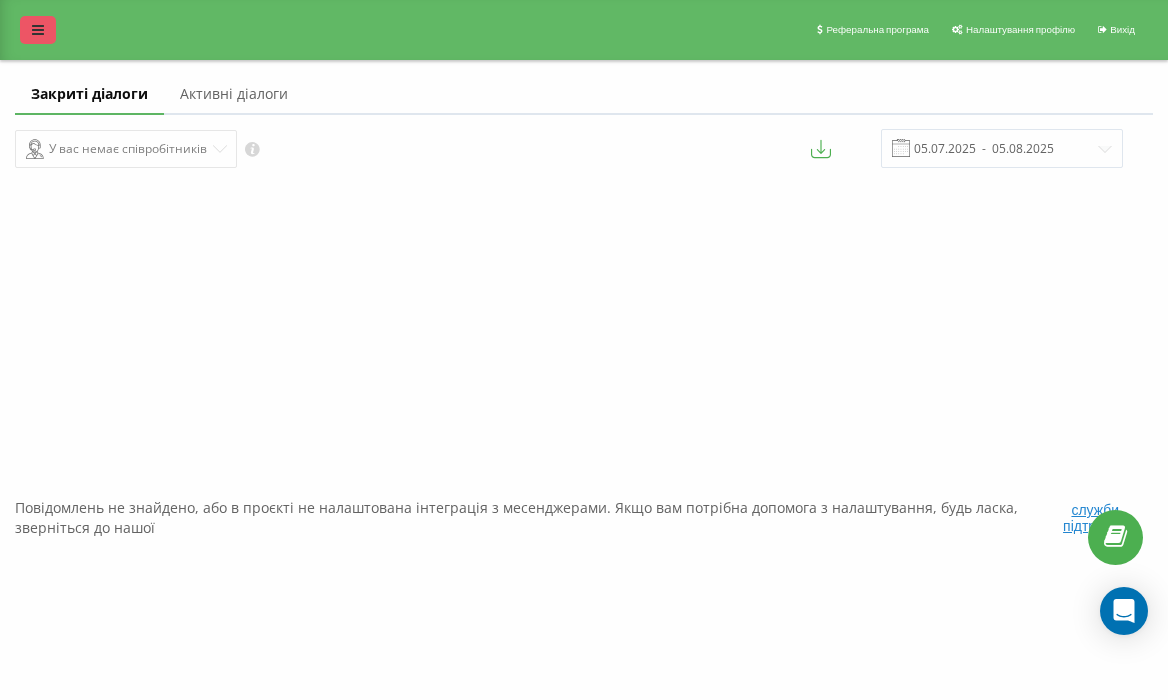 click at bounding box center [38, 30] 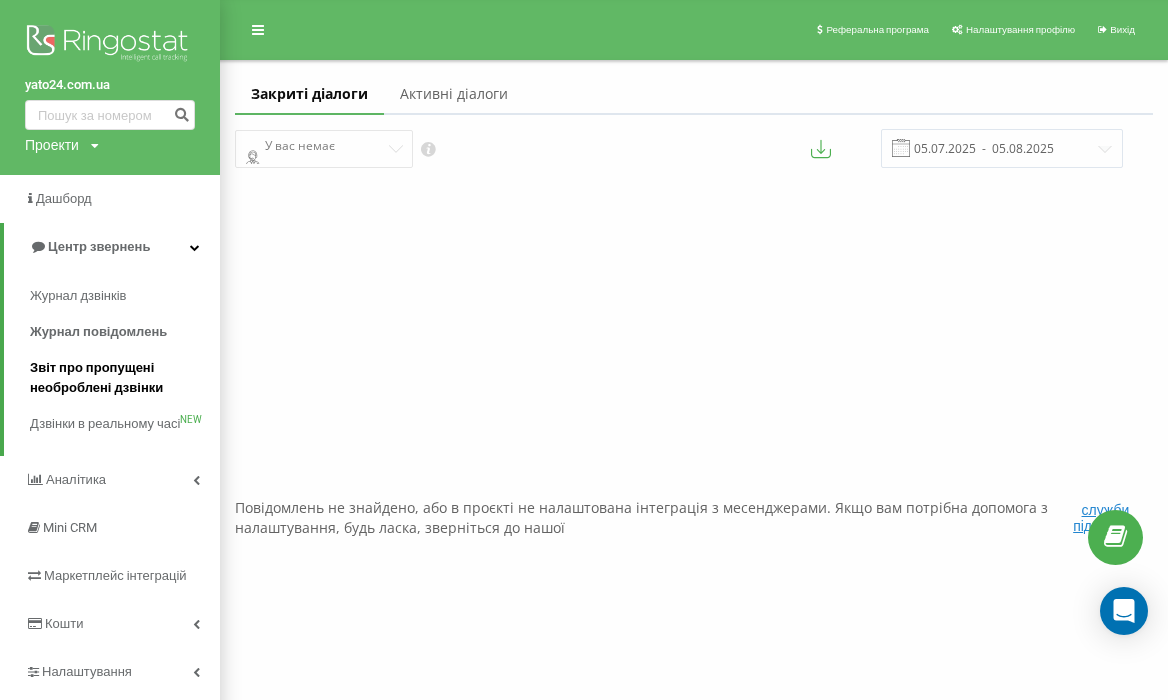 click on "Звіт про пропущені необроблені дзвінки" at bounding box center (120, 378) 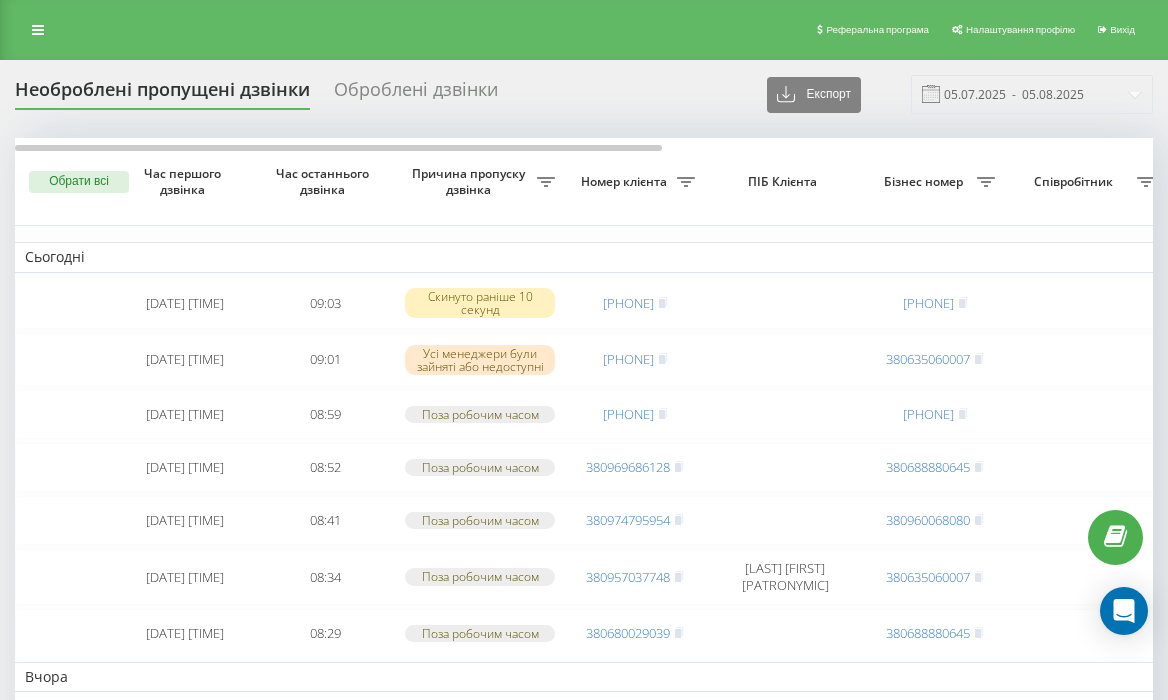 scroll, scrollTop: 0, scrollLeft: 0, axis: both 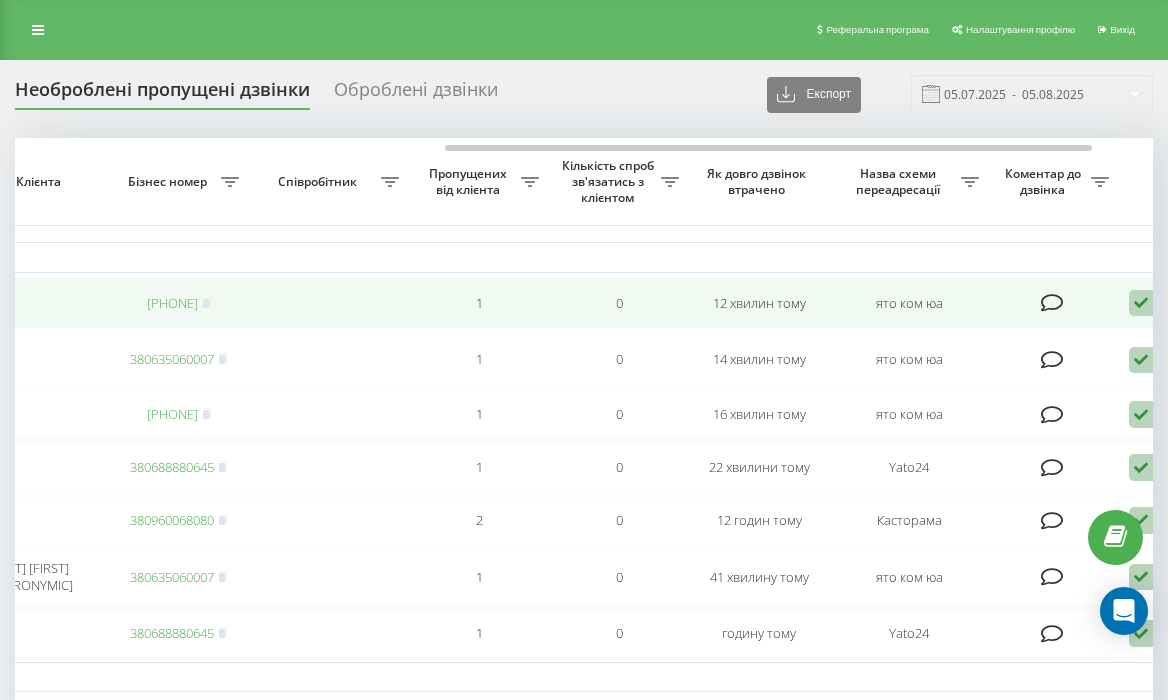 click at bounding box center (1141, 303) 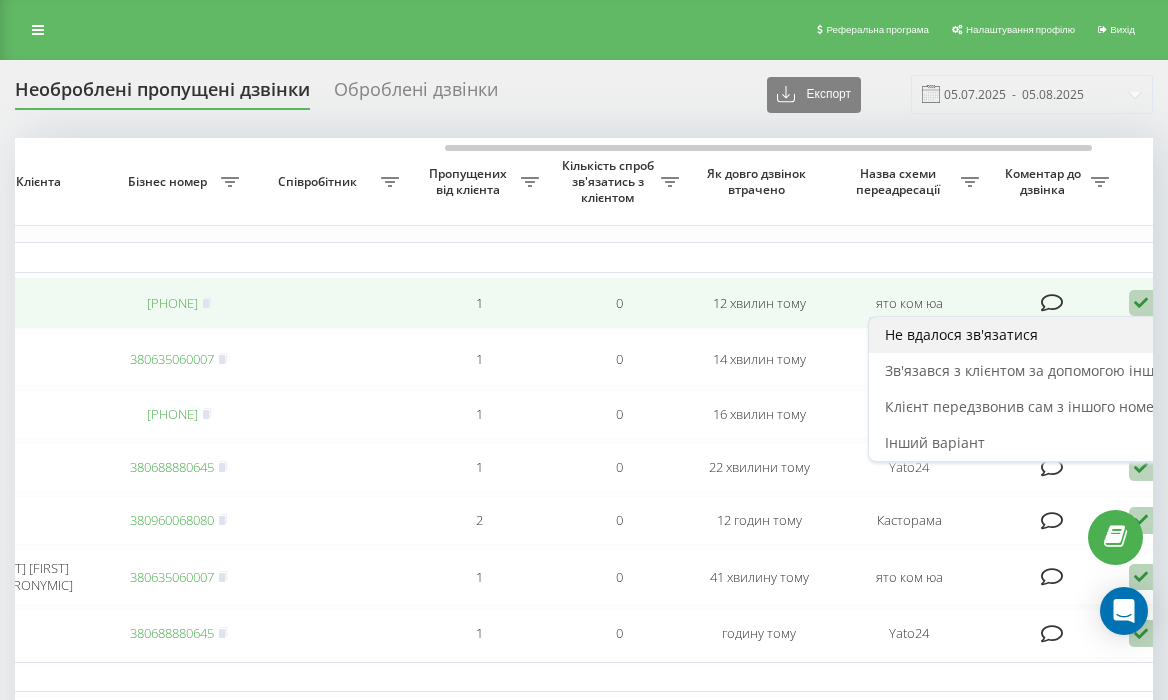 click on "Не вдалося зв'язатися" at bounding box center [961, 334] 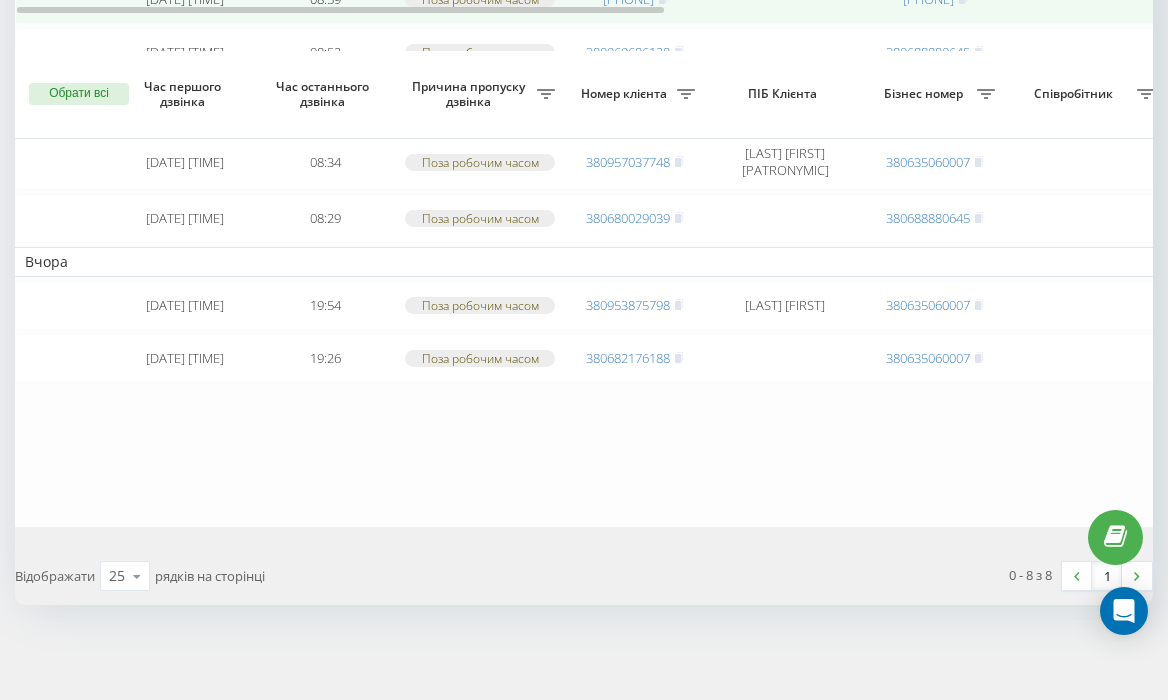 scroll, scrollTop: 288, scrollLeft: 0, axis: vertical 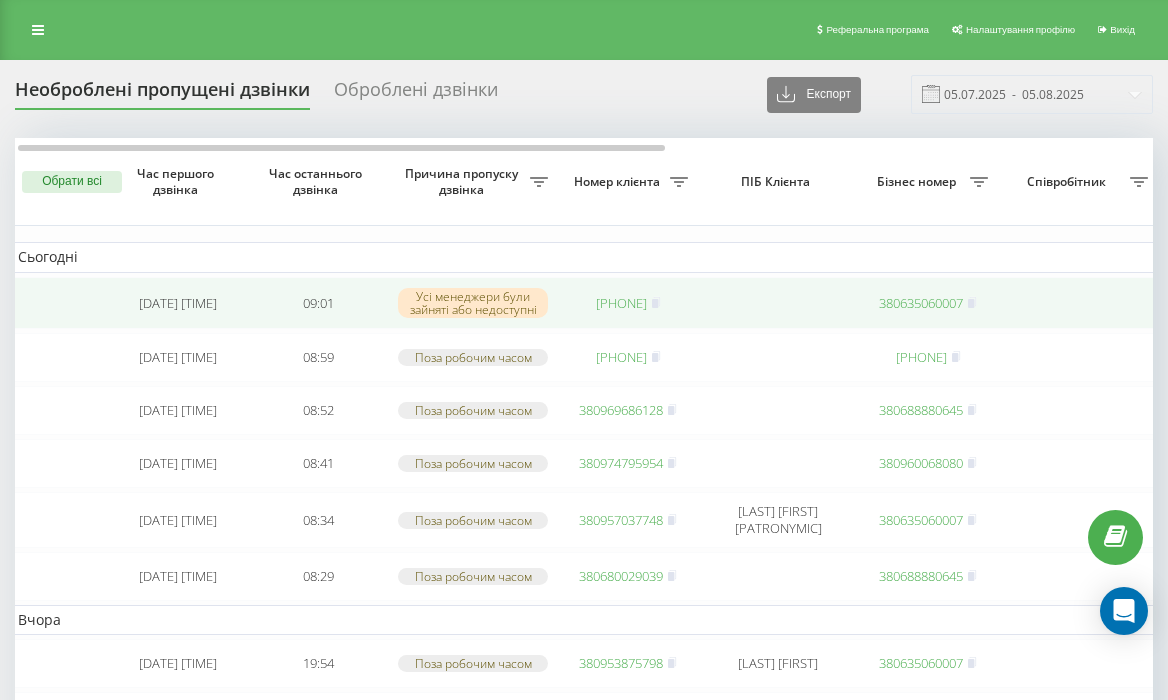 click on "380684221592" at bounding box center (621, 303) 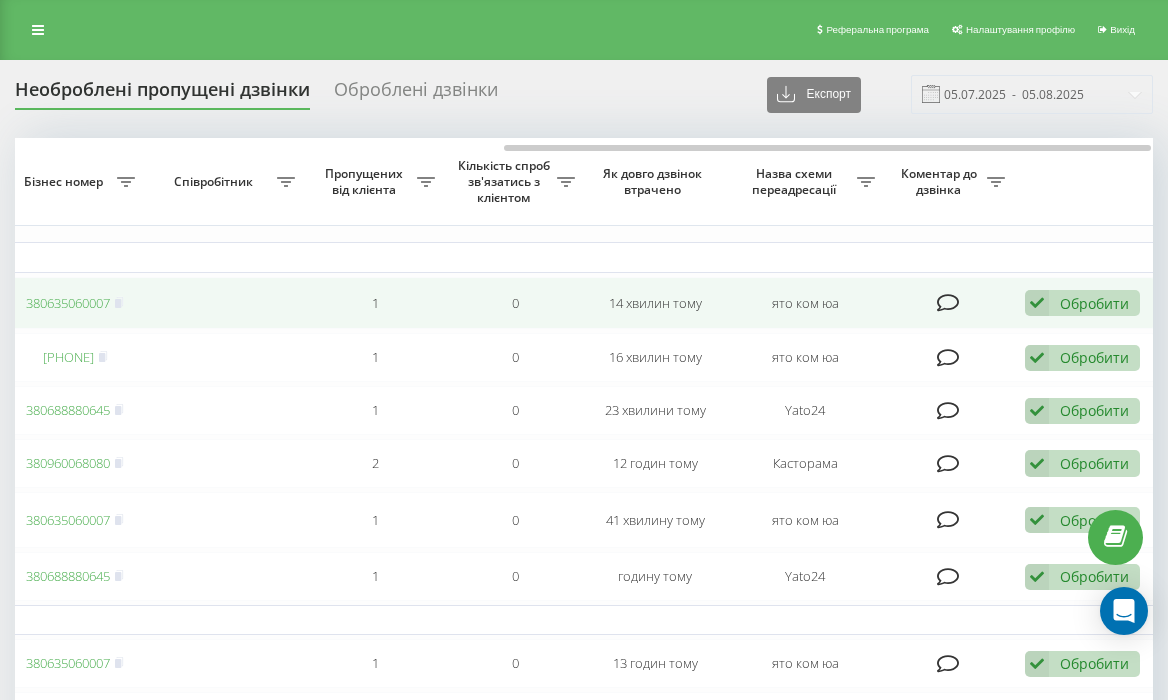 scroll, scrollTop: 0, scrollLeft: 861, axis: horizontal 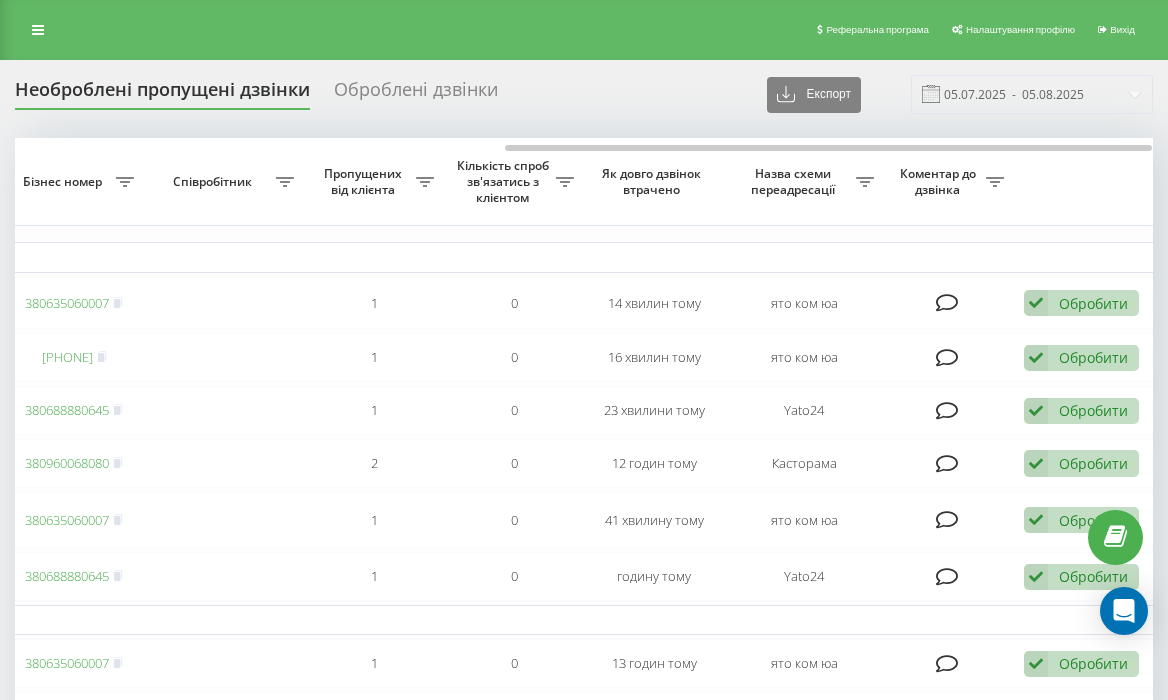 click on "Сьогодні" at bounding box center [154, 257] 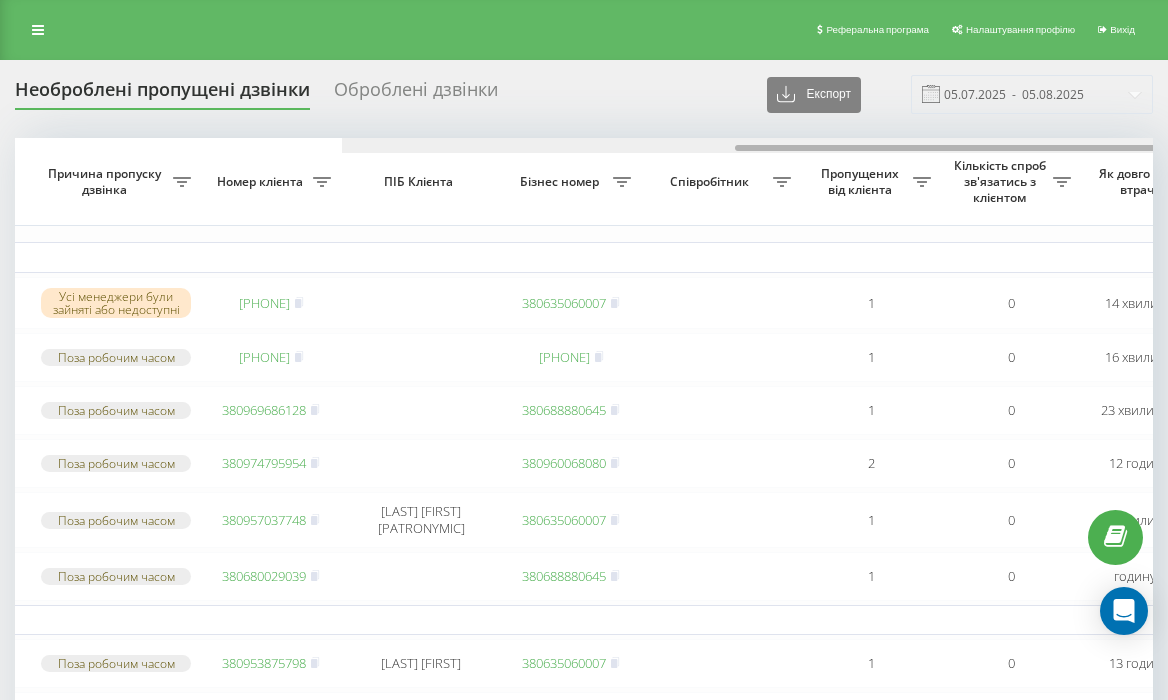 drag, startPoint x: 676, startPoint y: 146, endPoint x: 303, endPoint y: 176, distance: 374.2045 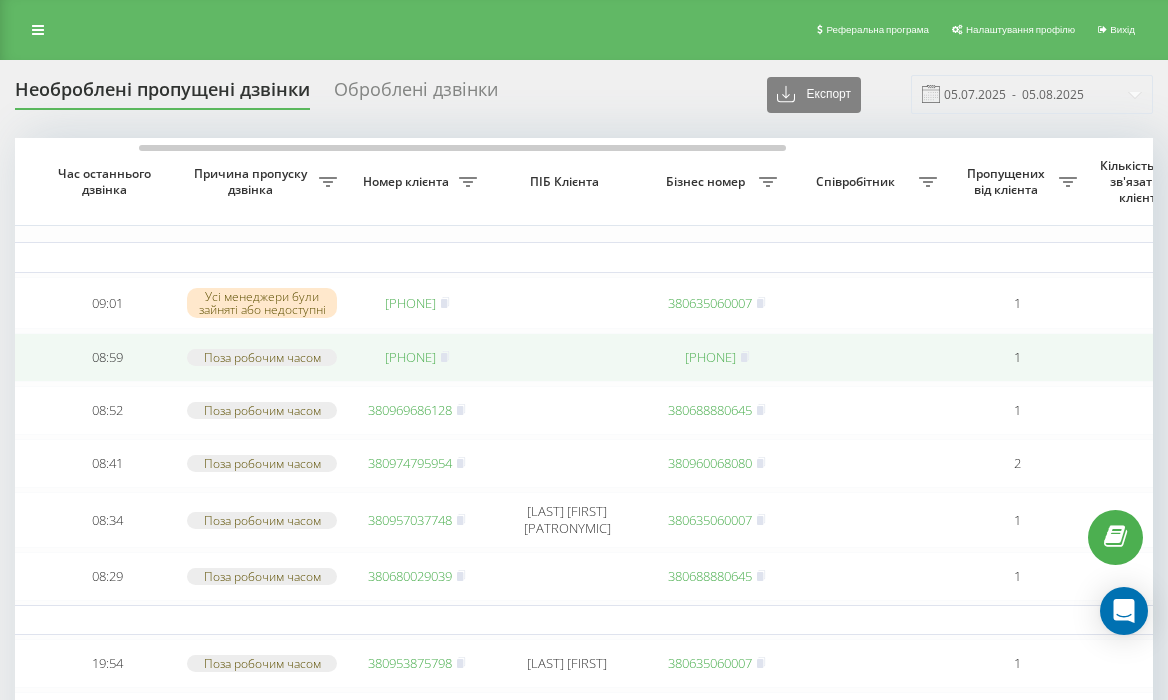 click on "380952238909" at bounding box center [410, 357] 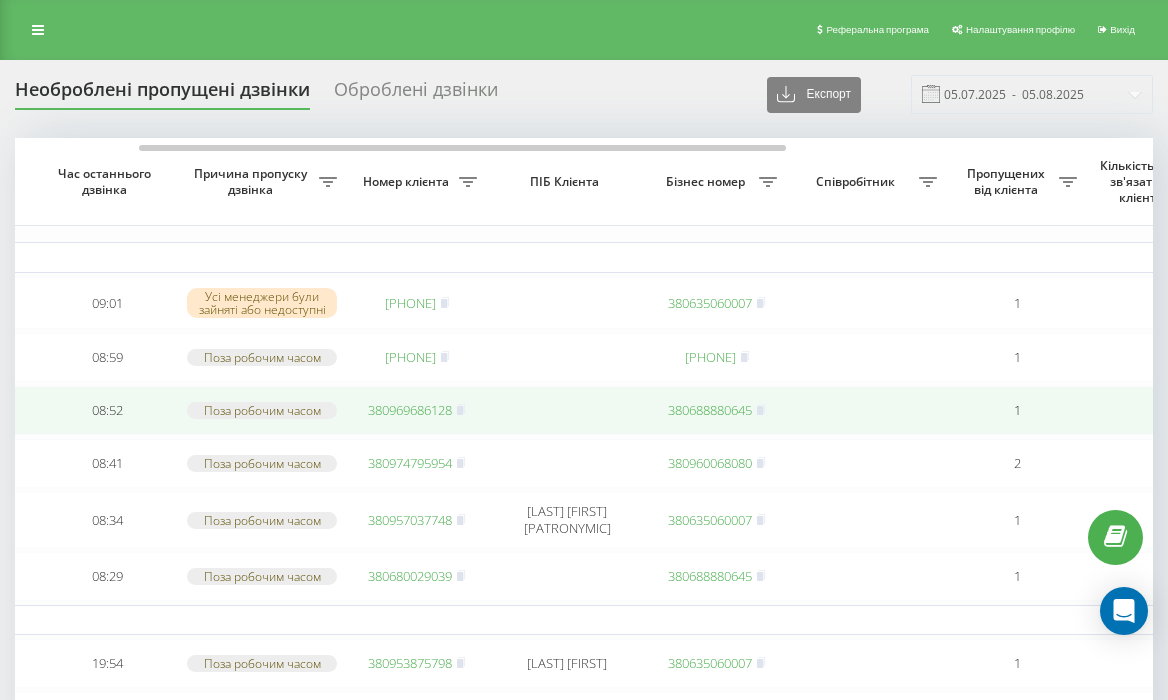 click on "380969686128" at bounding box center (410, 410) 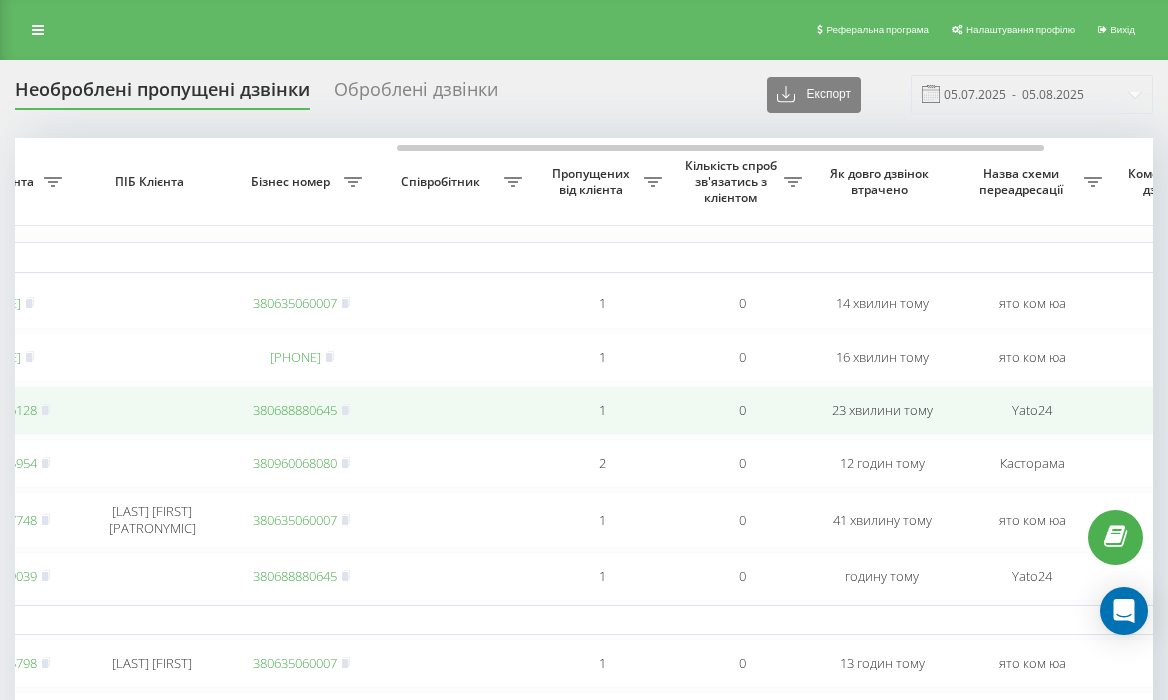 scroll, scrollTop: 0, scrollLeft: 648, axis: horizontal 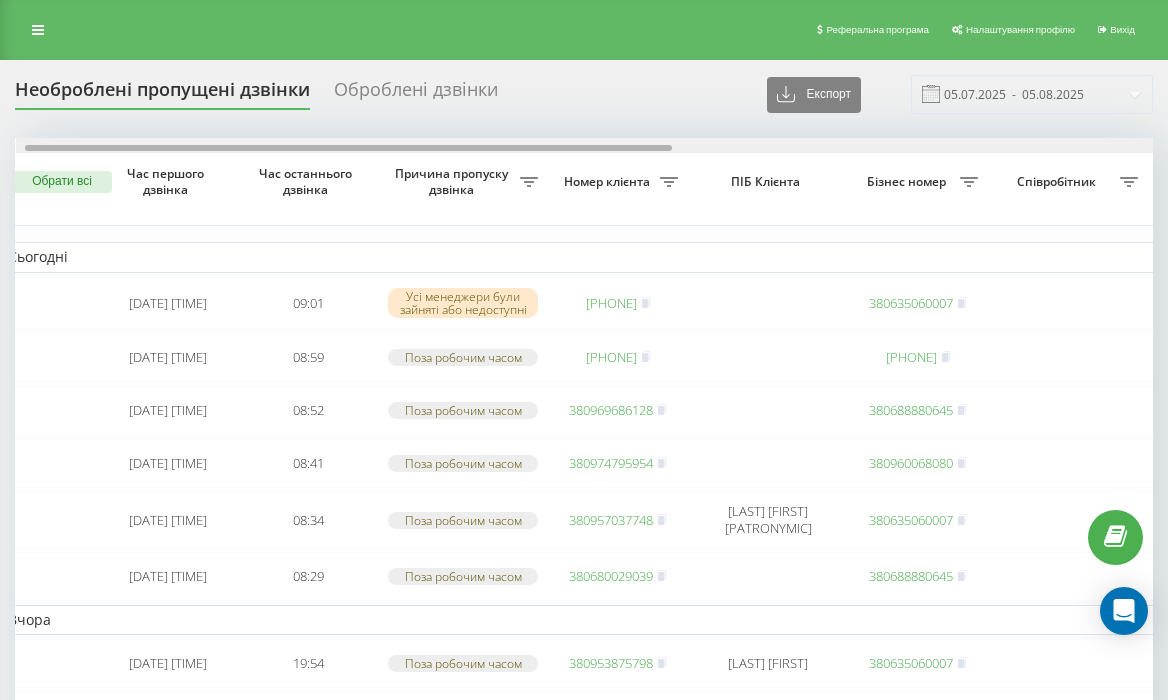 drag, startPoint x: 856, startPoint y: 146, endPoint x: 497, endPoint y: 156, distance: 359.13925 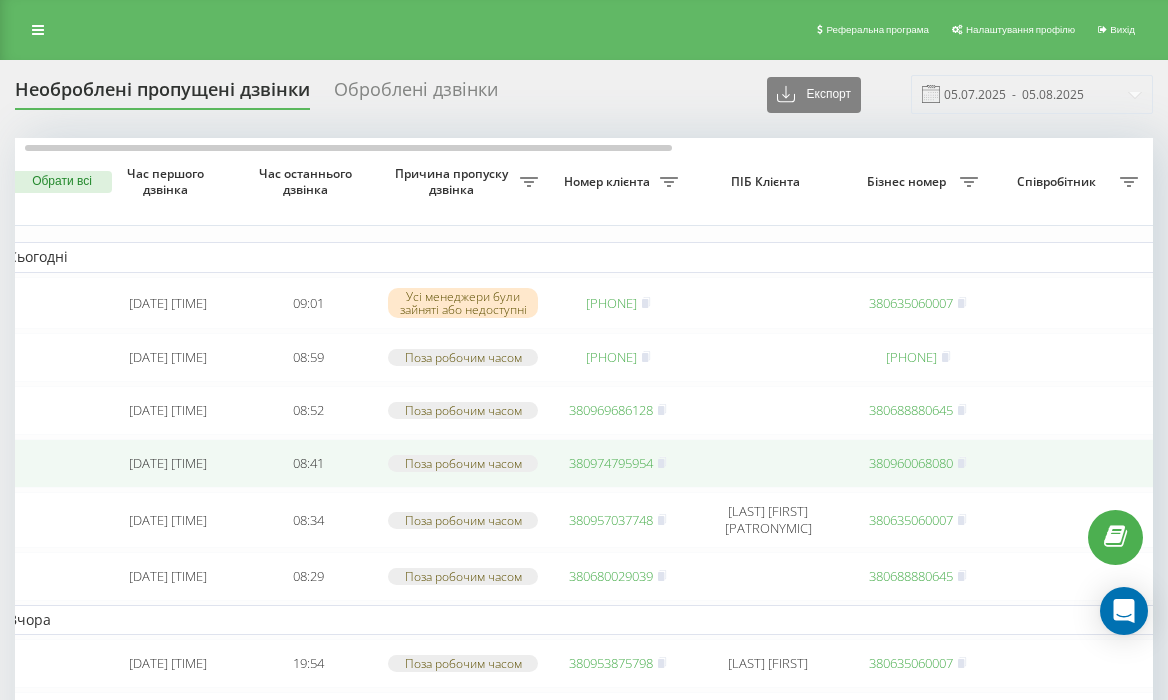 click on "380974795954" at bounding box center (611, 463) 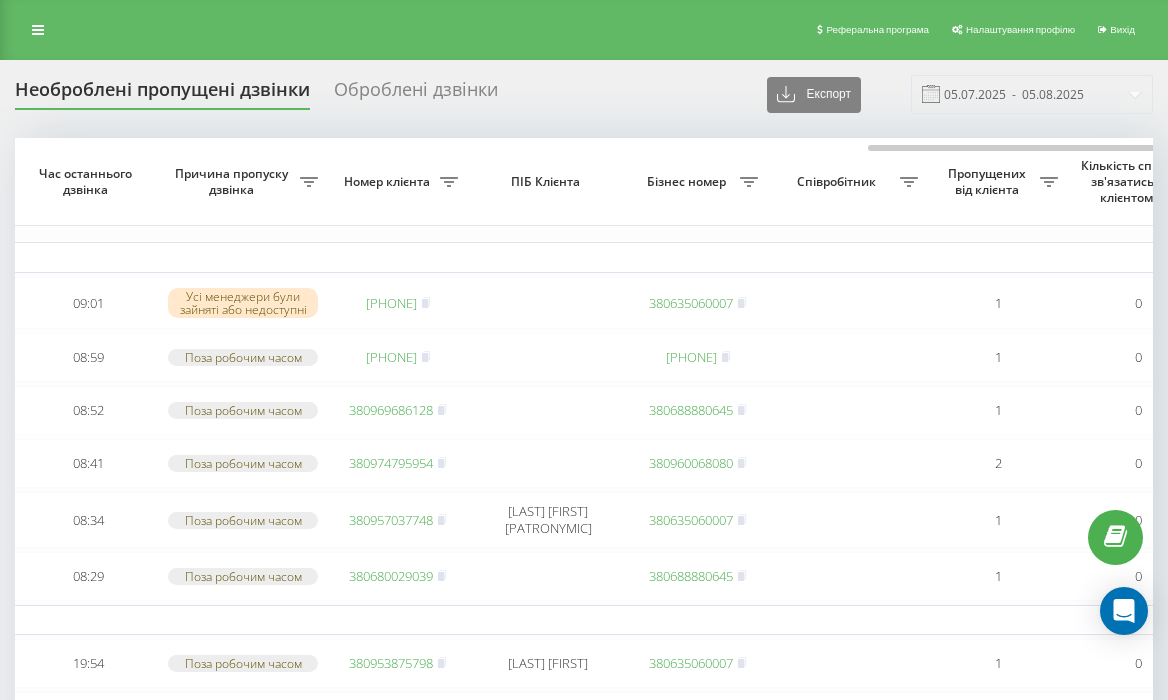 scroll, scrollTop: 0, scrollLeft: 862, axis: horizontal 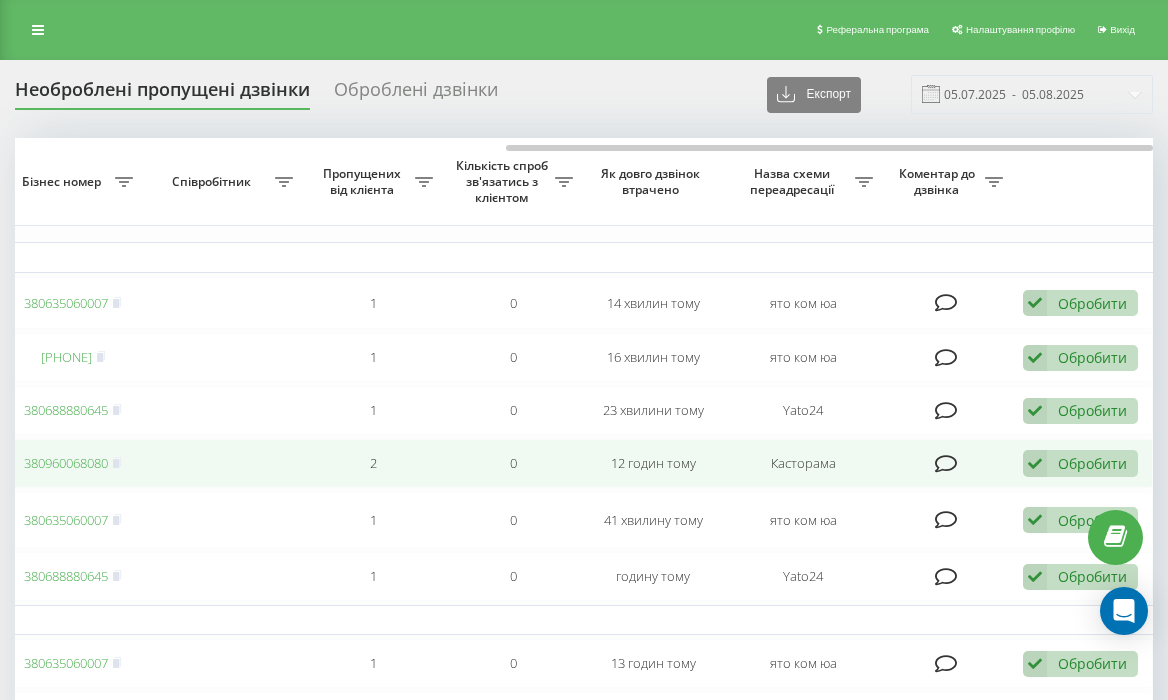 click on "Обробити" at bounding box center [1092, 463] 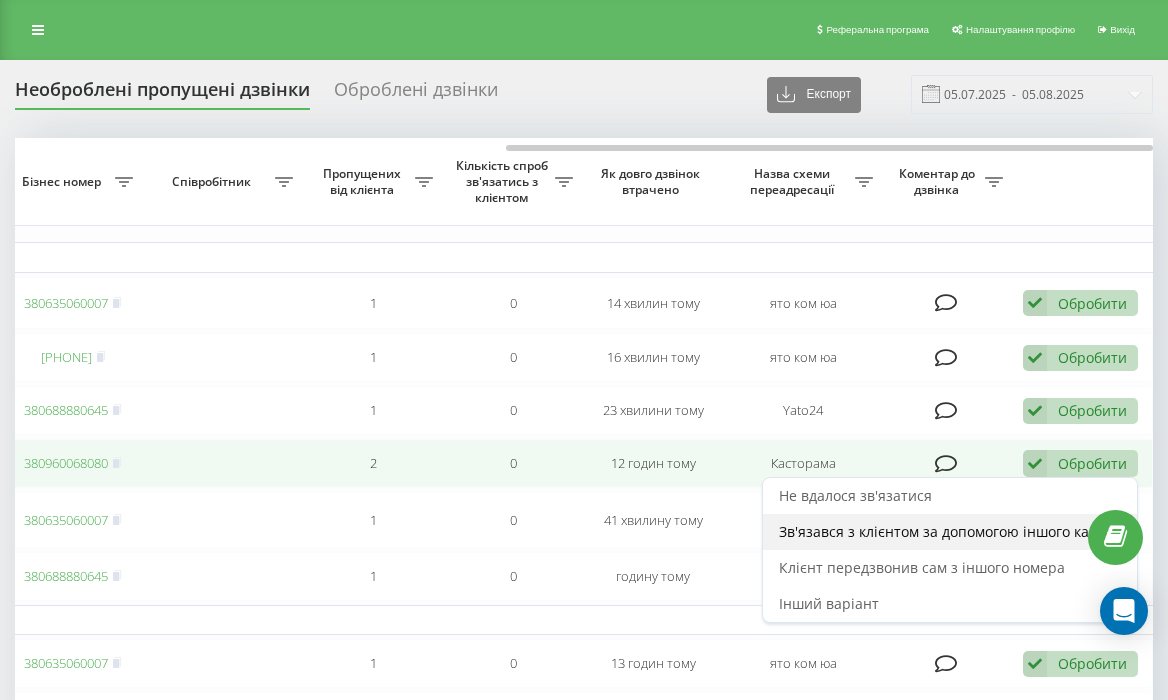 click on "Зв'язався з клієнтом за допомогою іншого каналу" at bounding box center [950, 532] 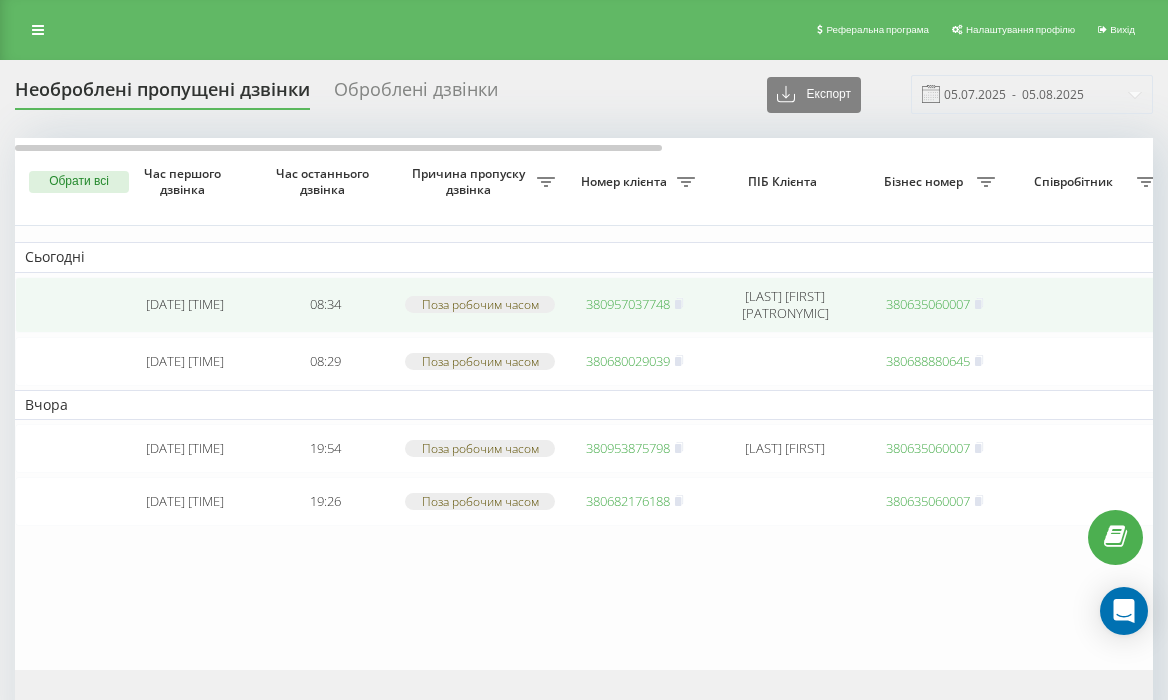 click on "380957037748" at bounding box center (628, 304) 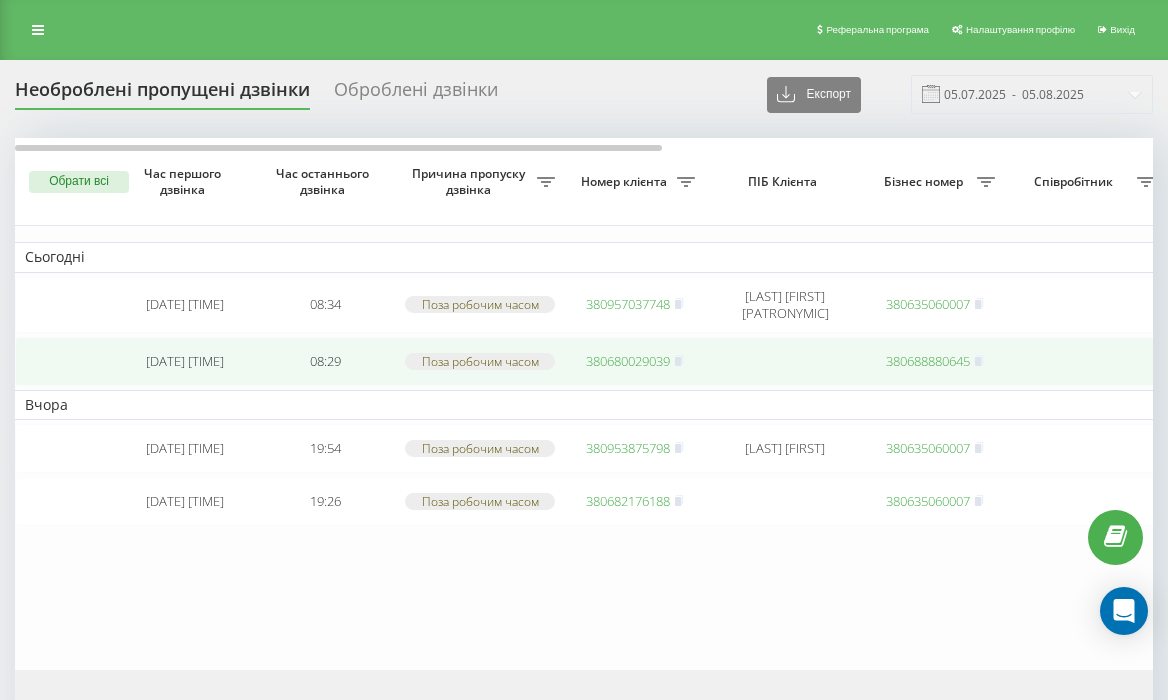 click on "380680029039" at bounding box center (628, 361) 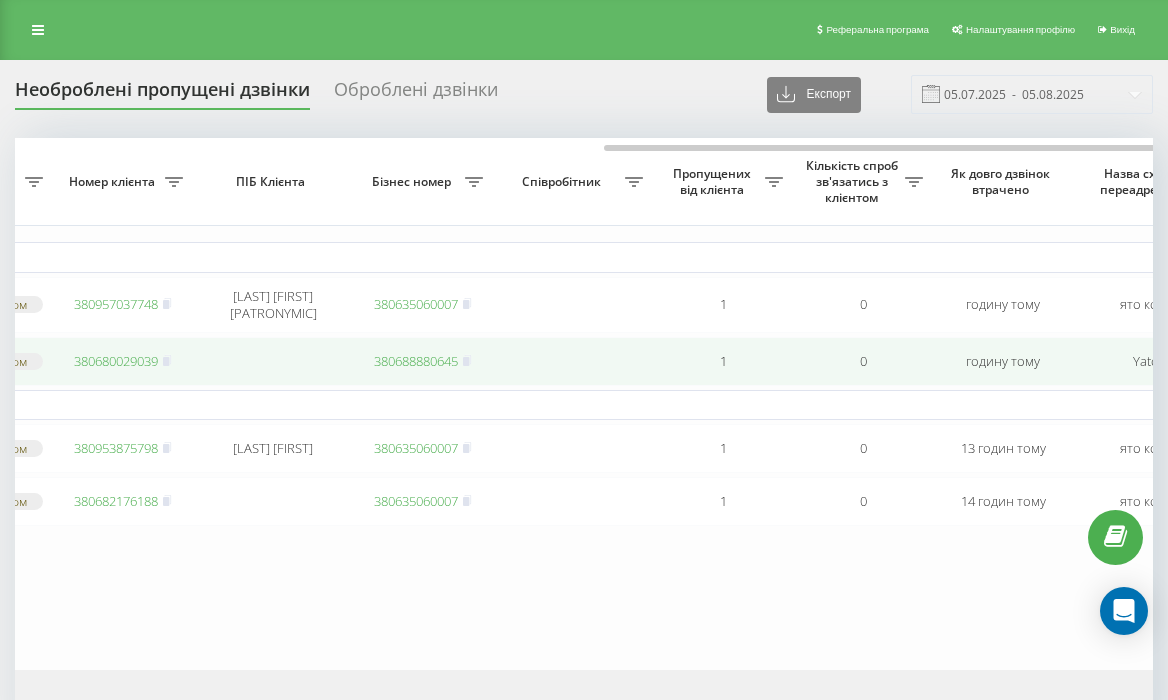 scroll, scrollTop: 0, scrollLeft: 862, axis: horizontal 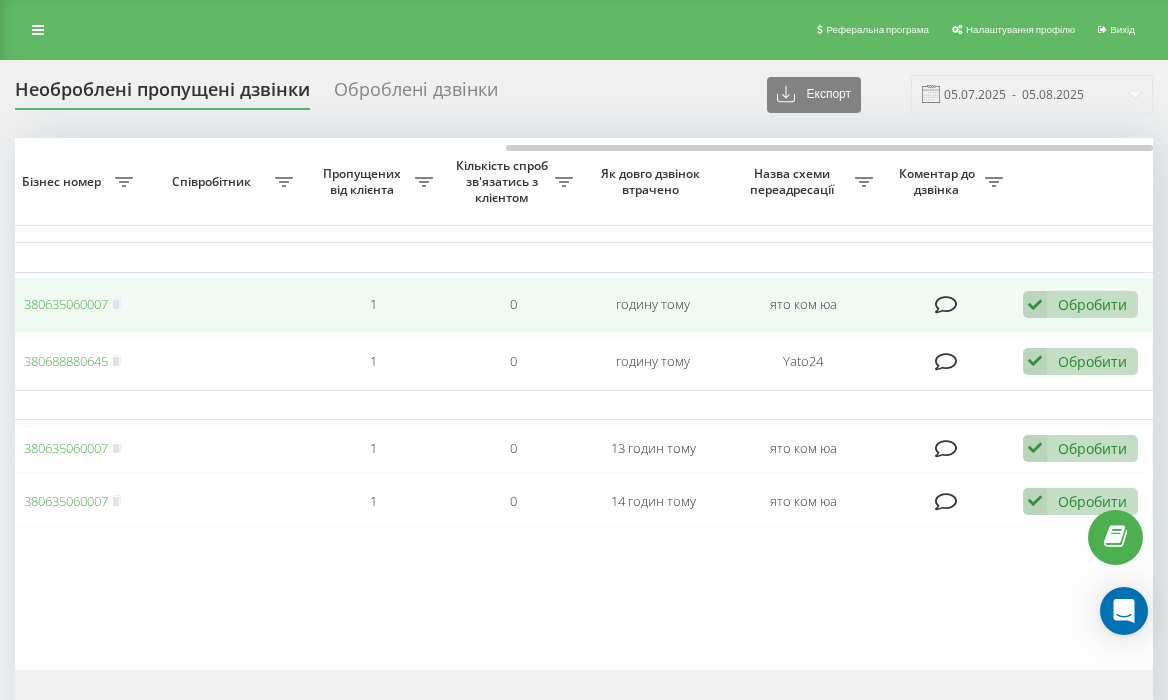click on "Обробити Не вдалося зв'язатися Зв'язався з клієнтом за допомогою іншого каналу Клієнт передзвонив сам з іншого номера Інший варіант" at bounding box center [1080, 304] 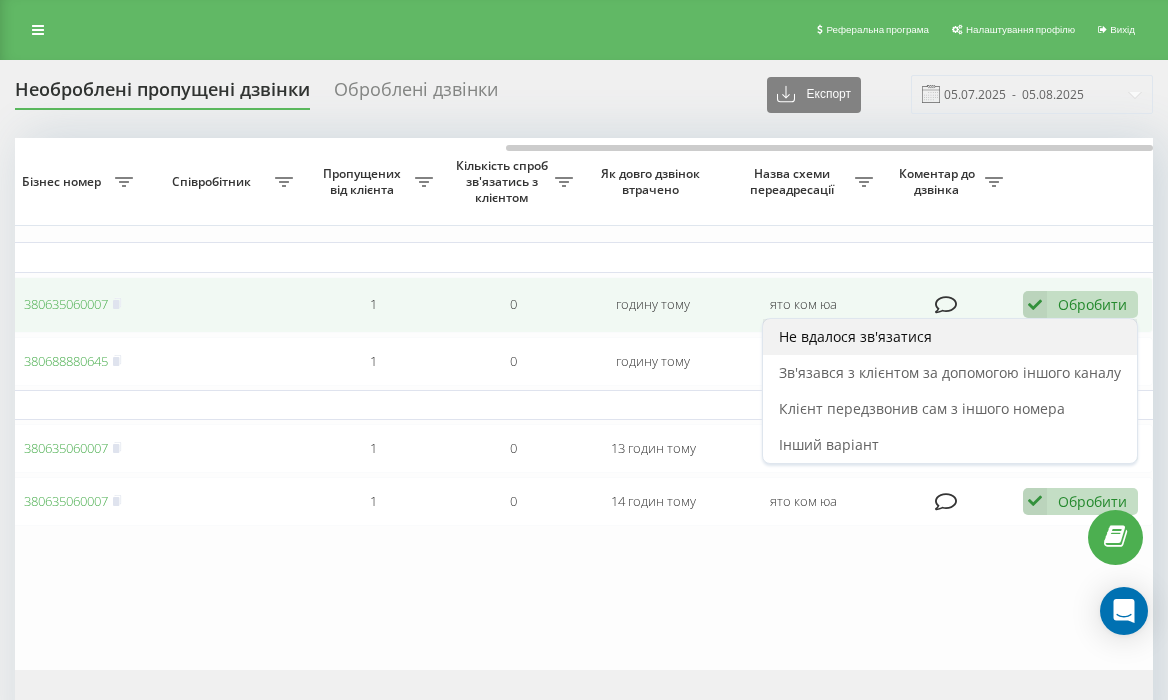 click on "Не вдалося зв'язатися" at bounding box center [950, 337] 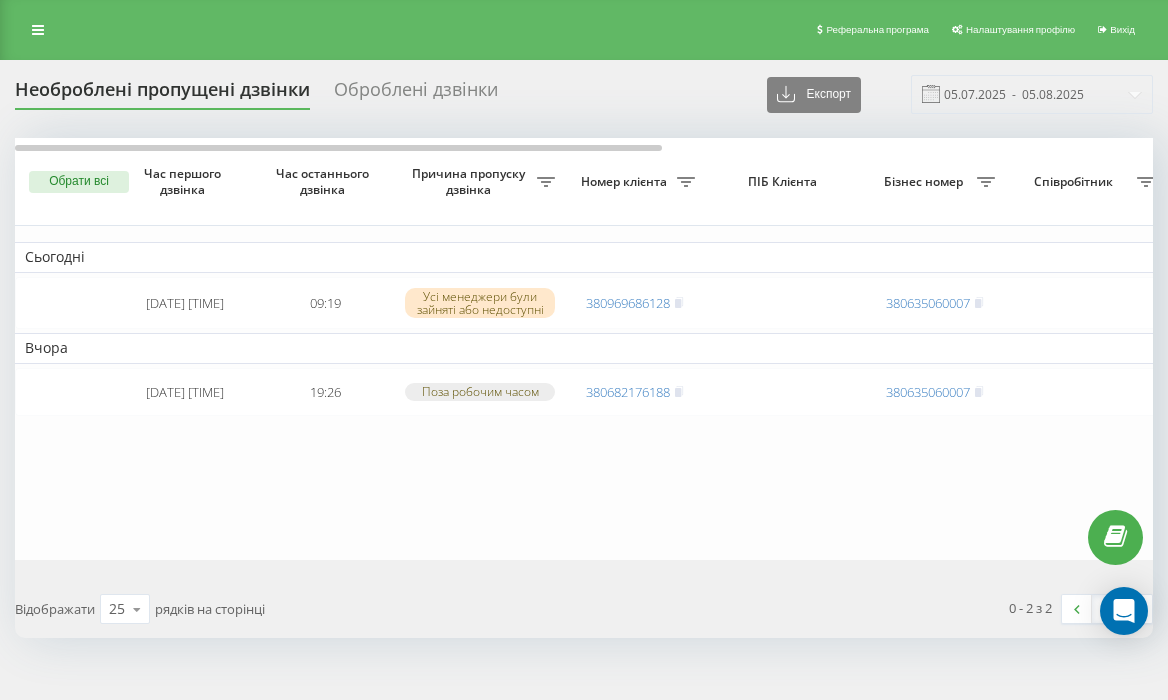 scroll, scrollTop: 0, scrollLeft: 0, axis: both 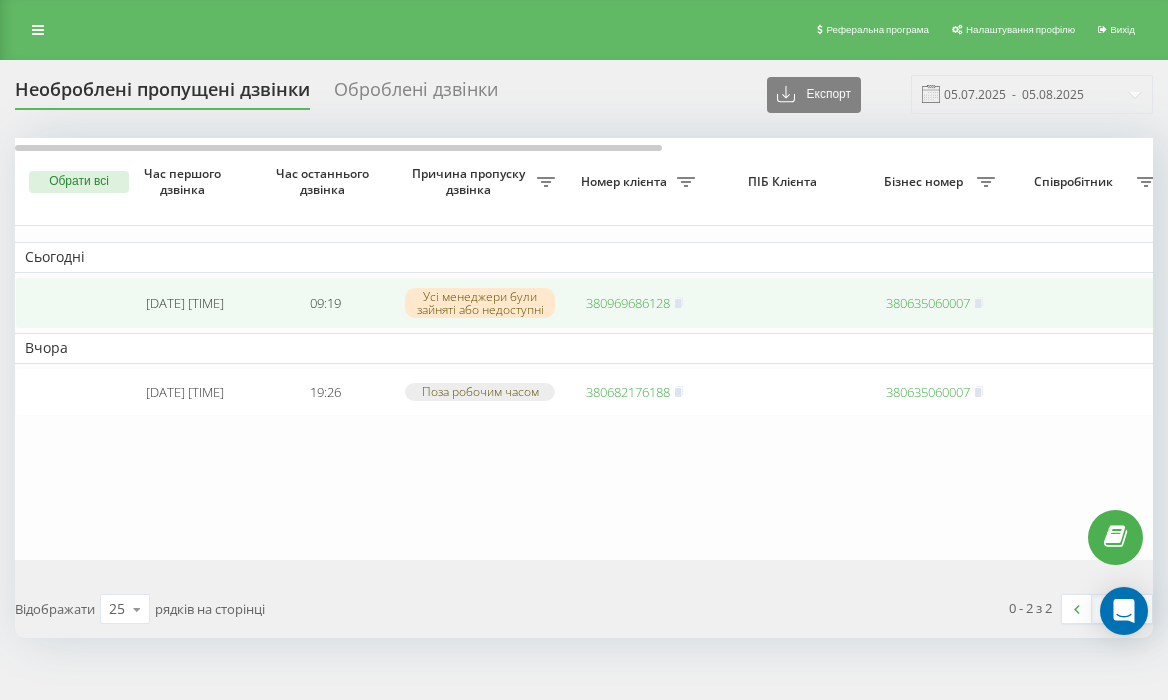 click on "380969686128" at bounding box center (628, 303) 